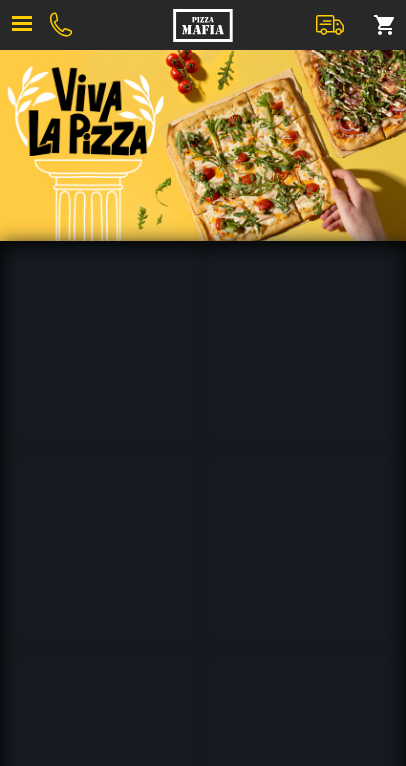 scroll, scrollTop: 0, scrollLeft: 0, axis: both 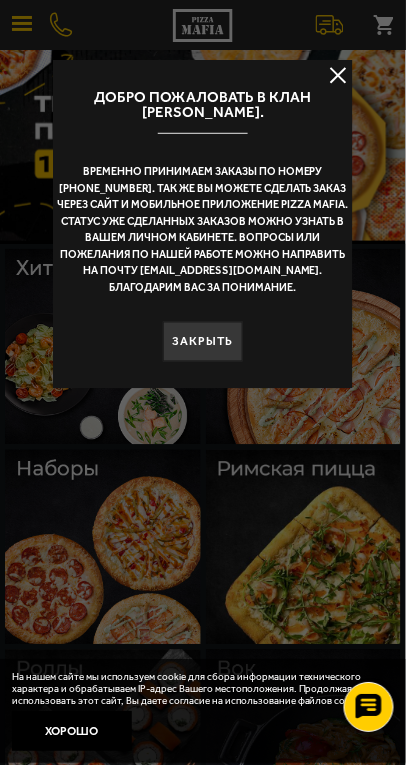 click at bounding box center [338, 75] 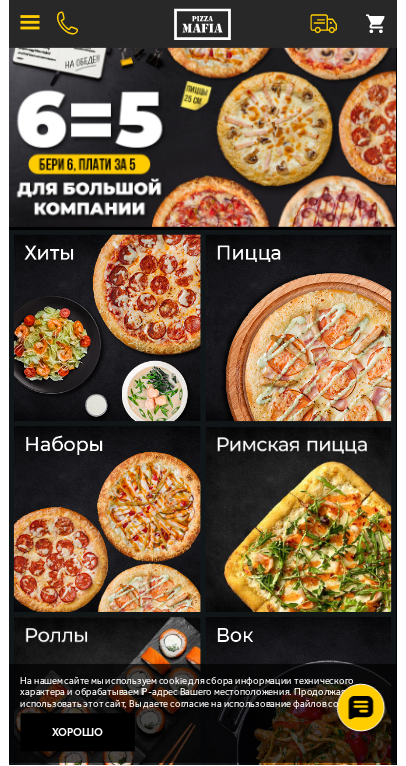 scroll, scrollTop: 0, scrollLeft: 0, axis: both 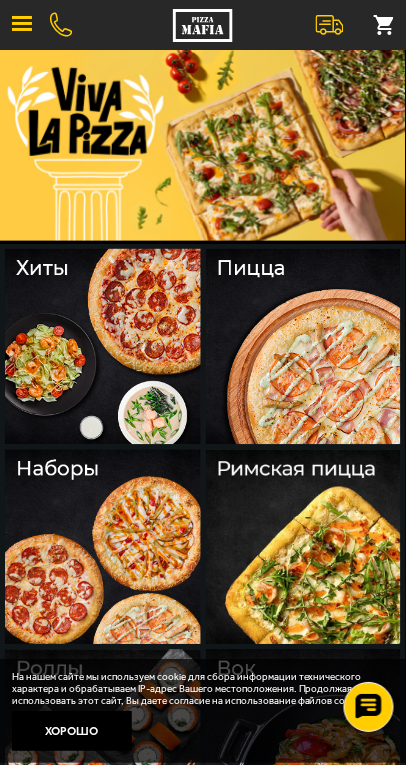 click at bounding box center (22, 25) 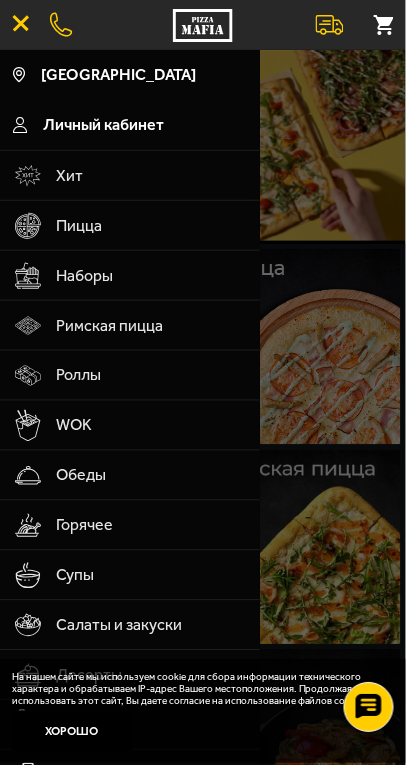 click on "Горячее" at bounding box center (151, 526) 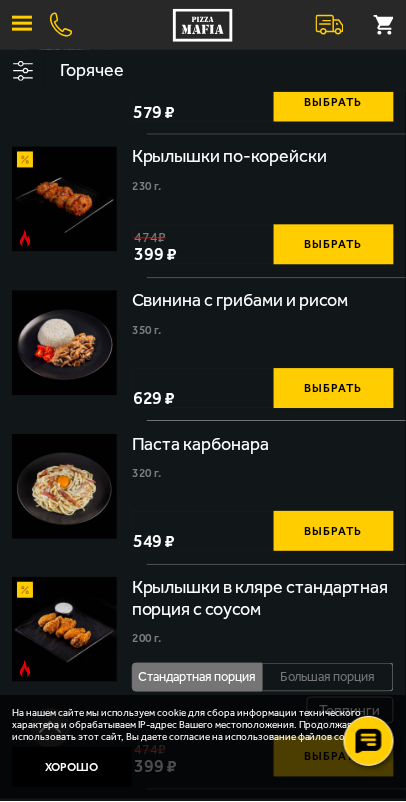 scroll, scrollTop: 797, scrollLeft: 0, axis: vertical 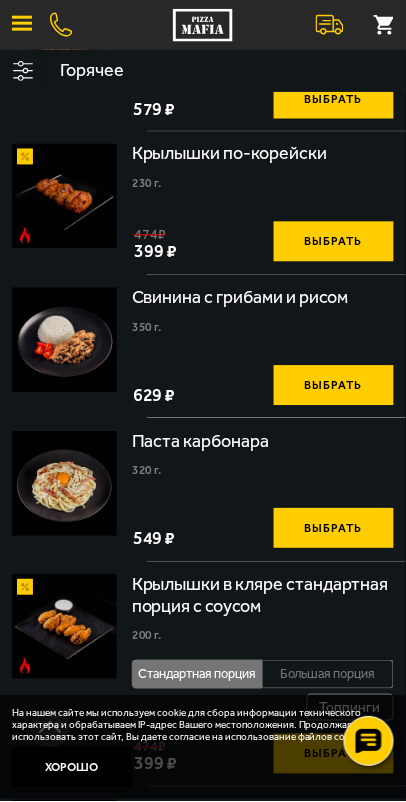 click on "Выбрать" at bounding box center (334, 529) 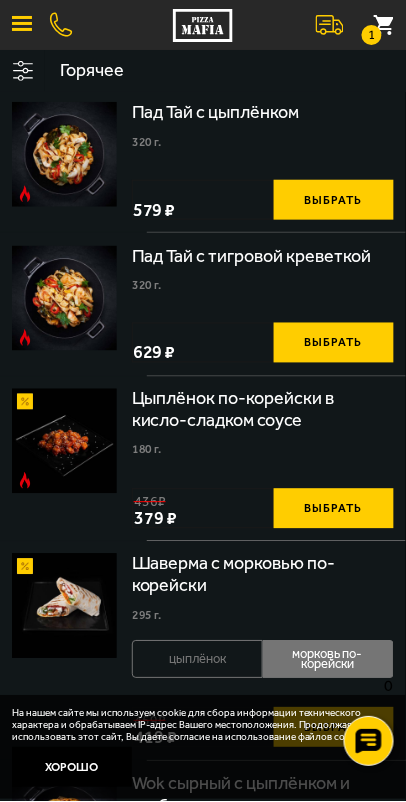 scroll, scrollTop: 0, scrollLeft: 0, axis: both 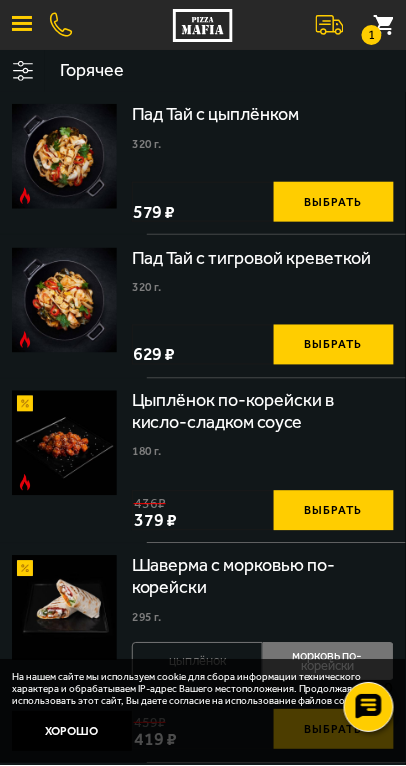 click at bounding box center [22, 25] 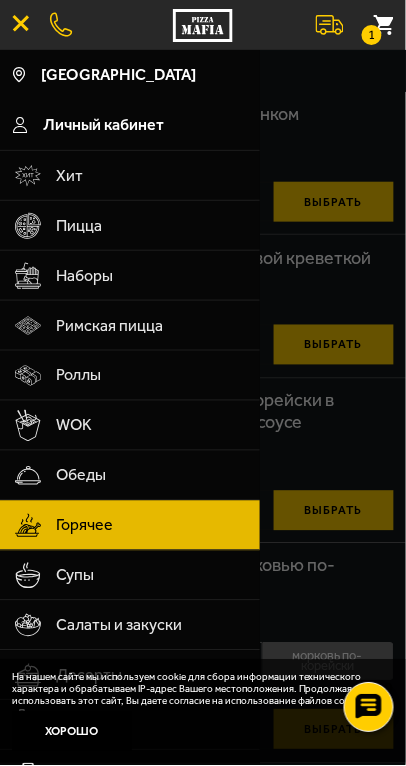 click on "Обеды" at bounding box center (151, 476) 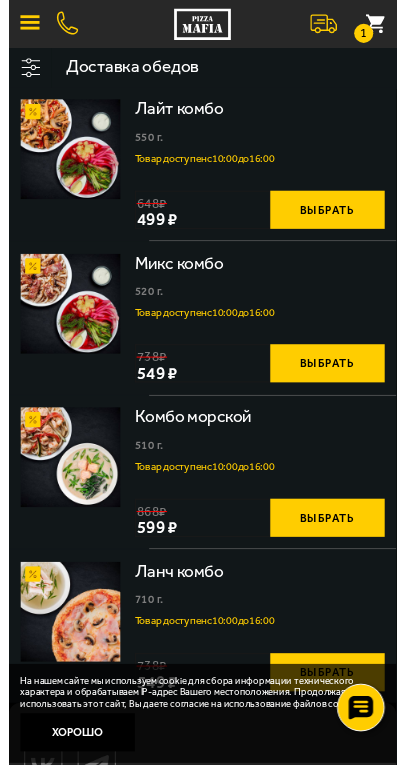 scroll, scrollTop: 0, scrollLeft: 0, axis: both 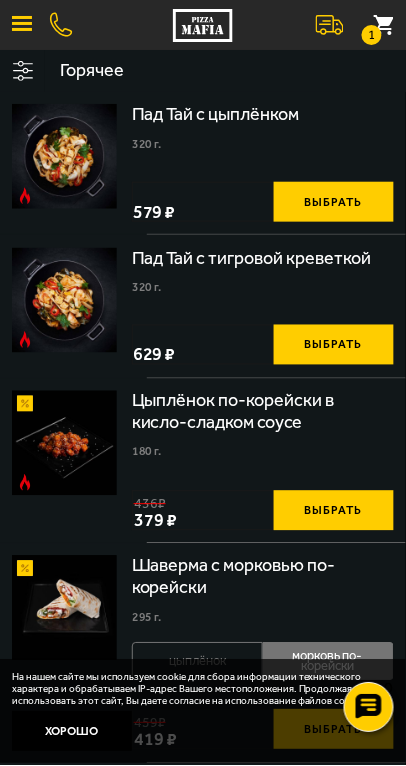 click at bounding box center [22, 25] 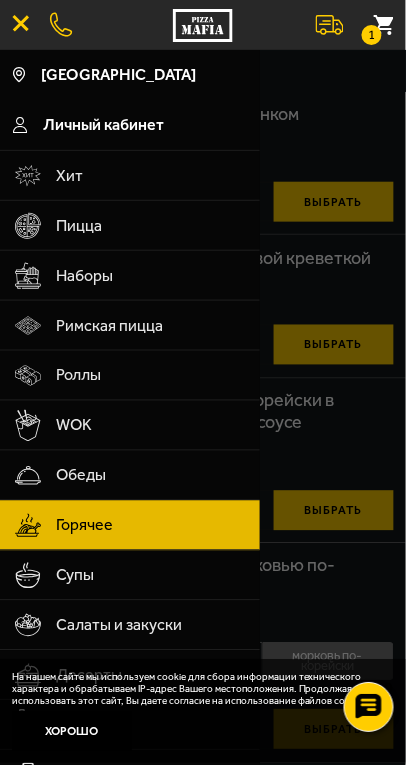 click on "Римская пицца" at bounding box center [151, 326] 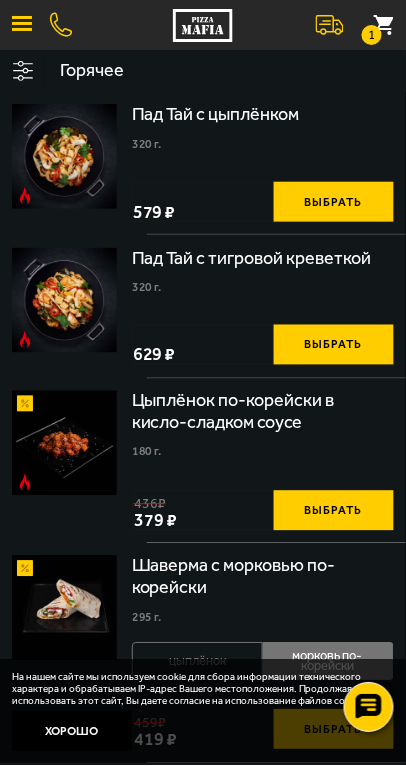 click at bounding box center (22, 25) 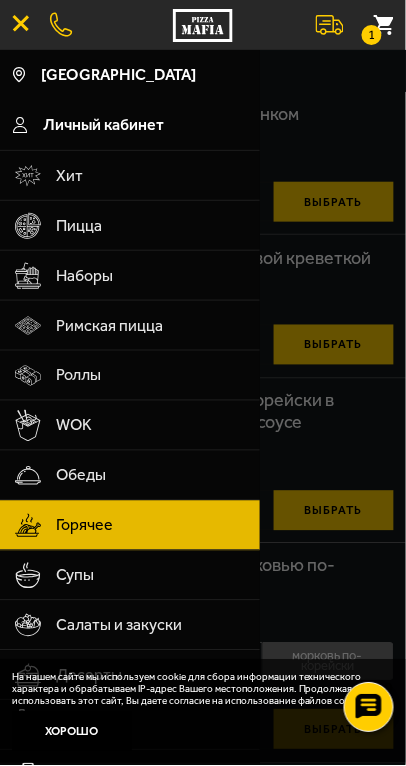 click on "Хит" at bounding box center (151, 176) 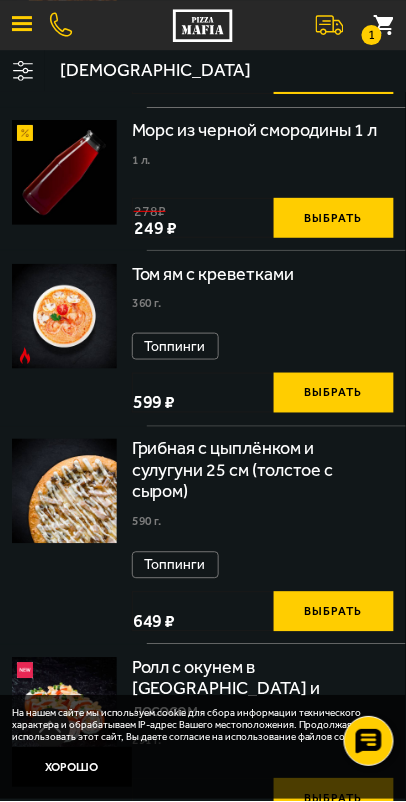 scroll, scrollTop: 525, scrollLeft: 0, axis: vertical 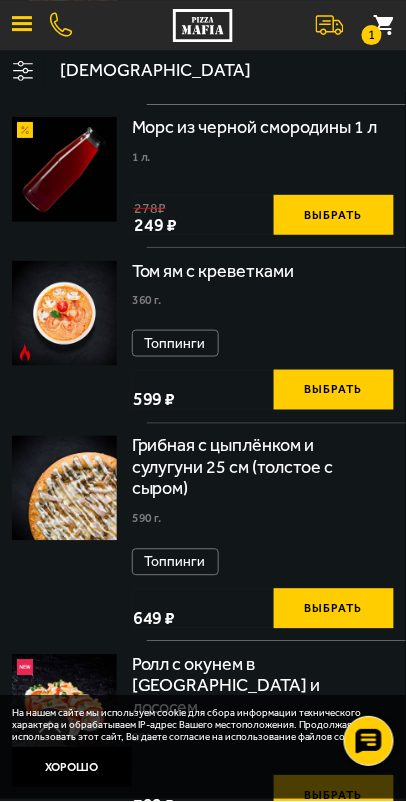 click on "Выбрать" at bounding box center (334, 215) 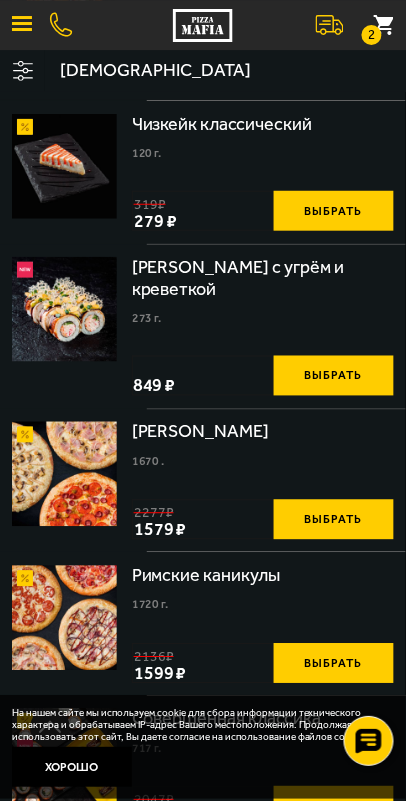 scroll, scrollTop: 1791, scrollLeft: 0, axis: vertical 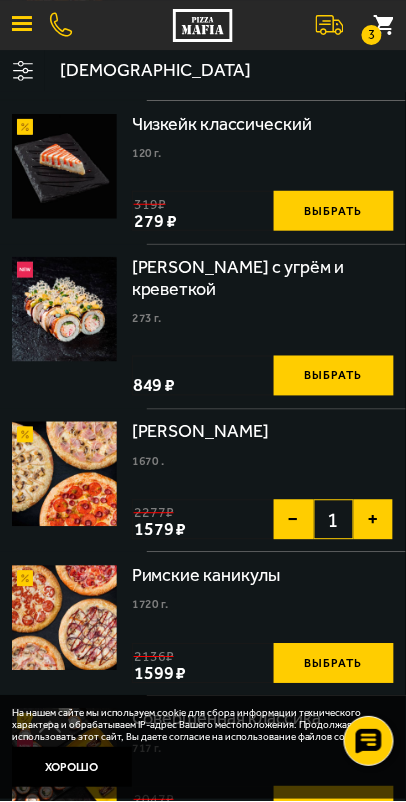 click on "3" at bounding box center (372, 35) 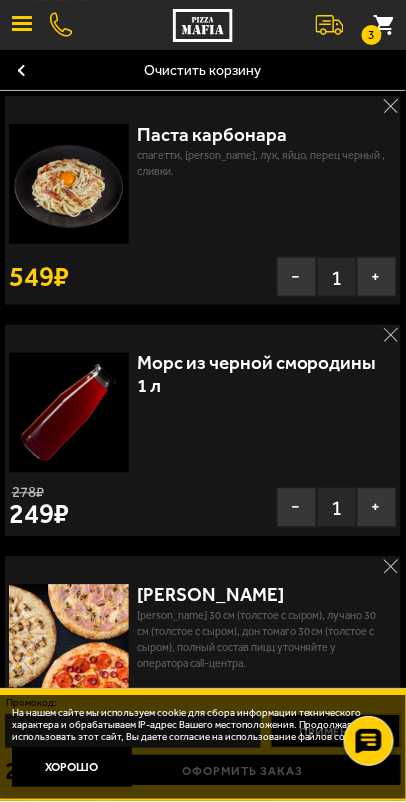 click on "+" at bounding box center [377, 277] 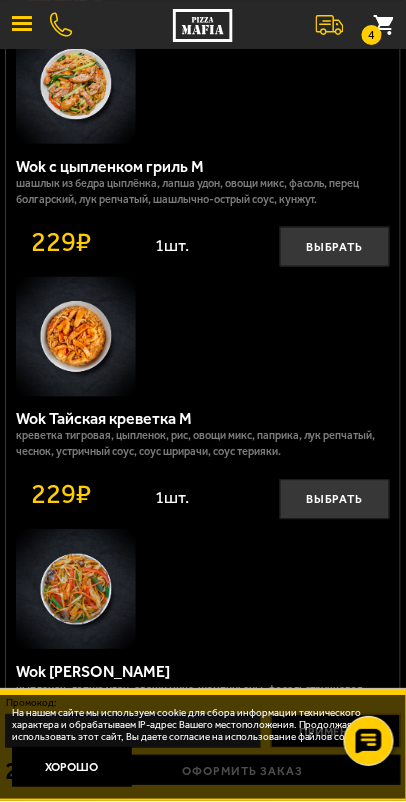 scroll, scrollTop: 2052, scrollLeft: 0, axis: vertical 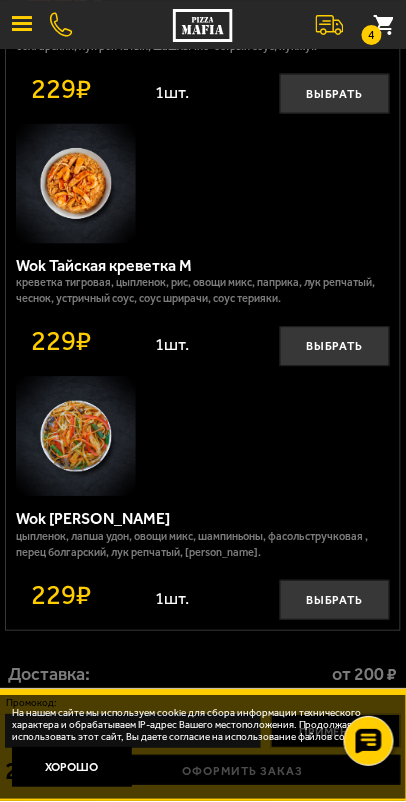 click on "от 200 ₽" at bounding box center (365, 675) 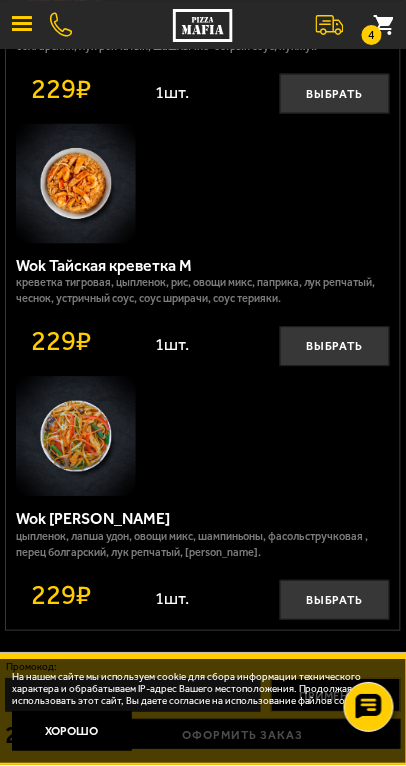 click 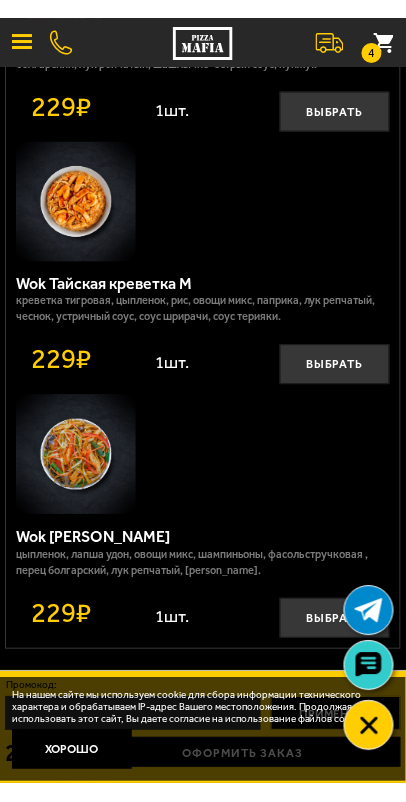 scroll, scrollTop: 2052, scrollLeft: 0, axis: vertical 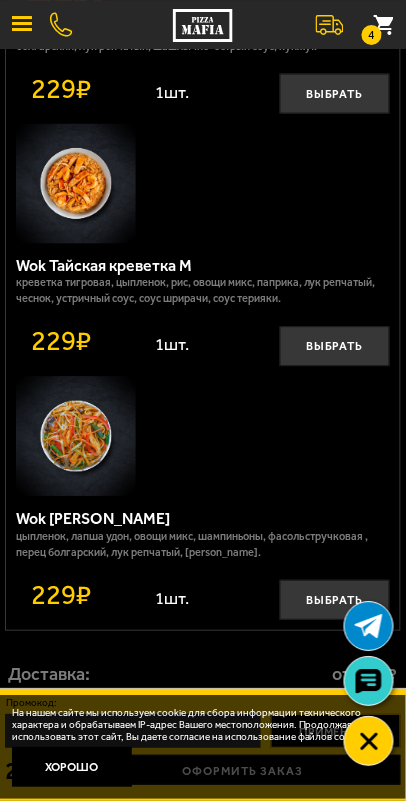click at bounding box center (369, 742) 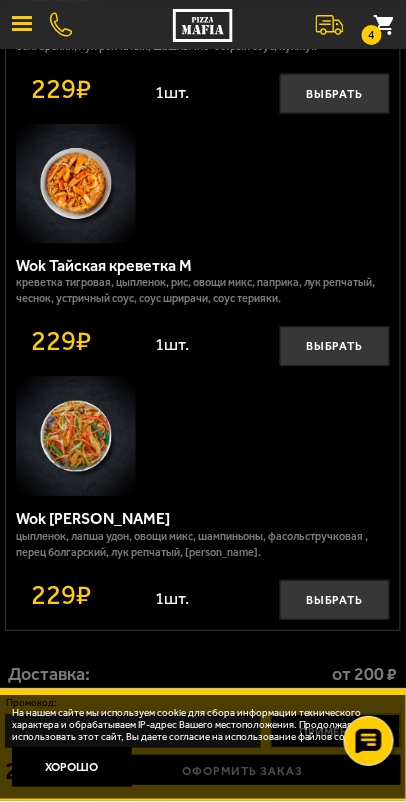 click 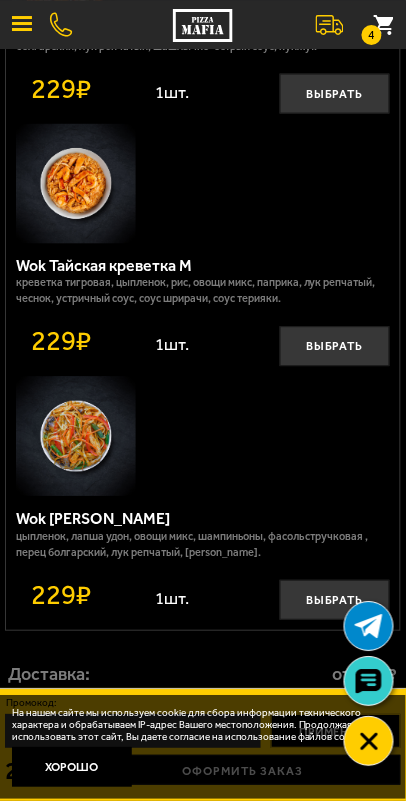 click 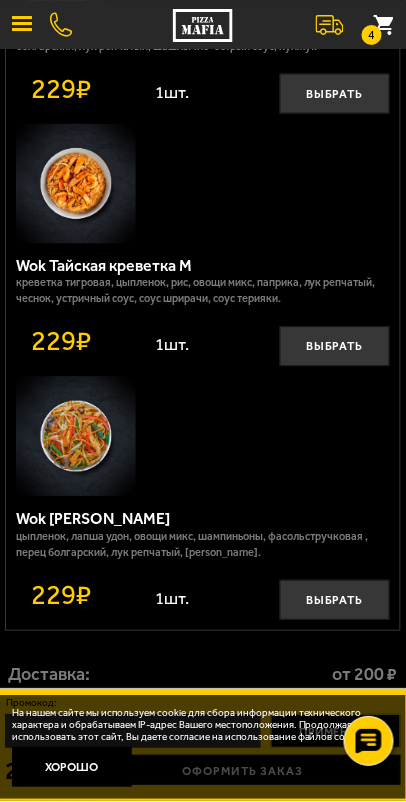 click on "Хорошо" at bounding box center (72, 768) 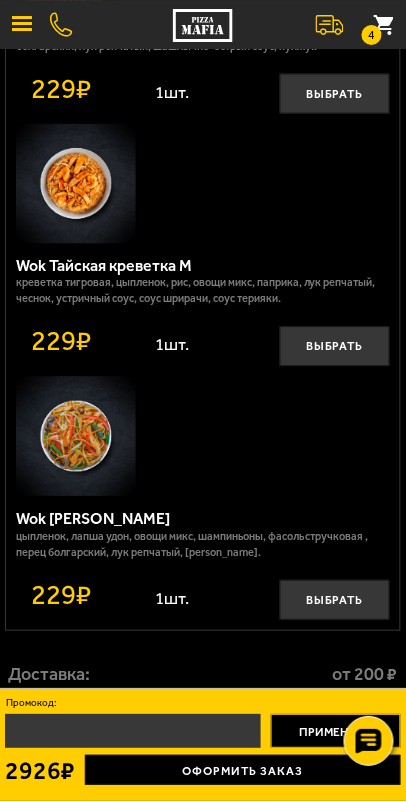 click on "Оформить заказ" at bounding box center [243, 771] 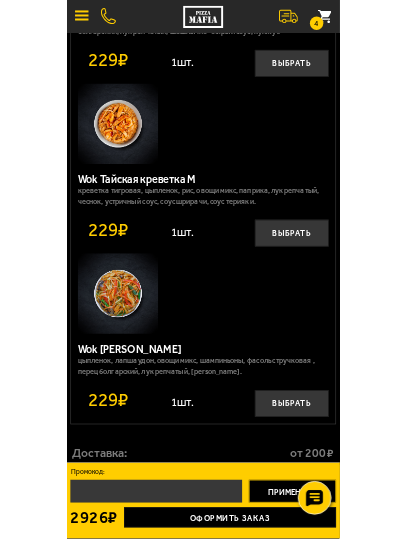 scroll, scrollTop: 0, scrollLeft: 0, axis: both 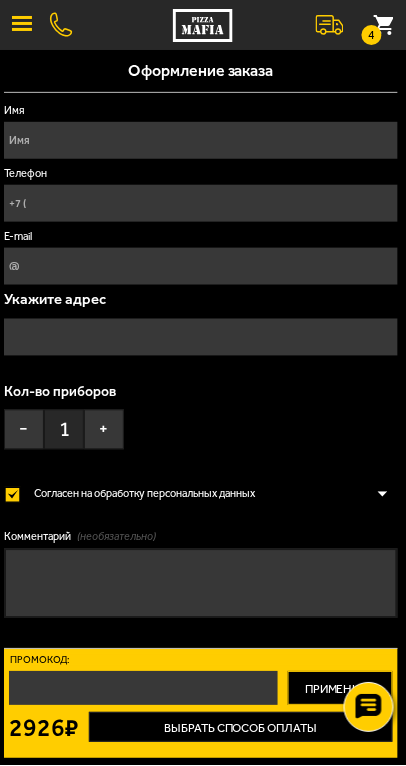 click on "Имя" at bounding box center (200, 140) 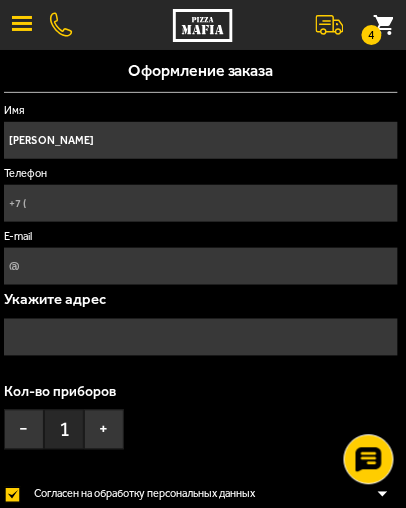 type on "[PERSON_NAME]" 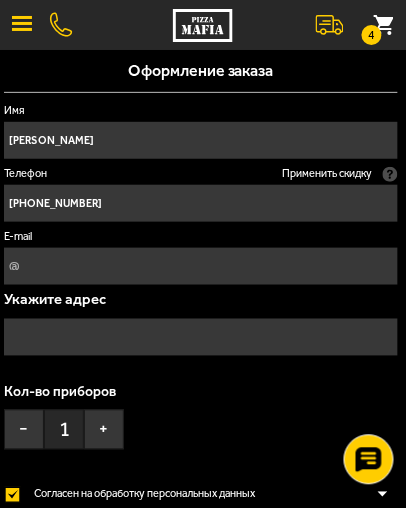 type on "[PHONE_NUMBER]" 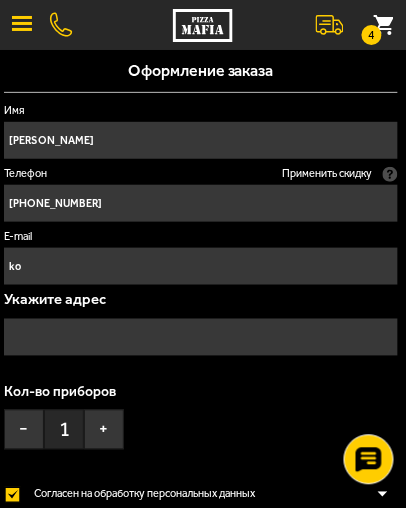 type on "k" 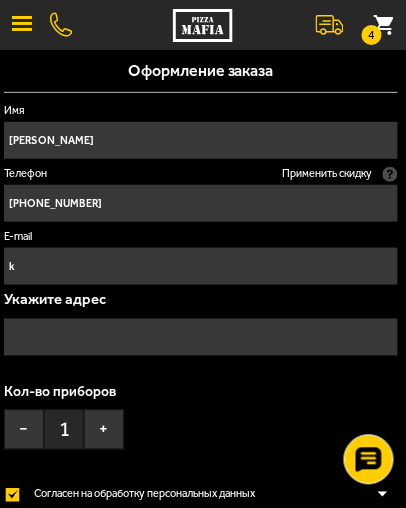 type 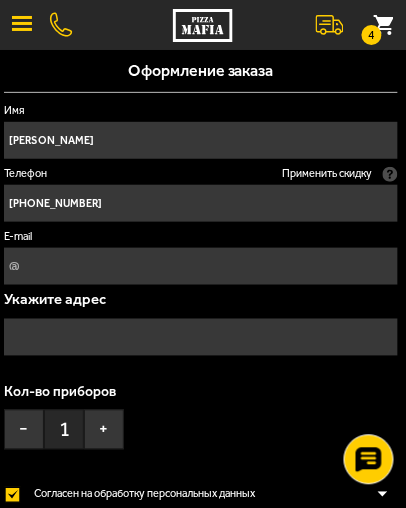 click at bounding box center (200, 337) 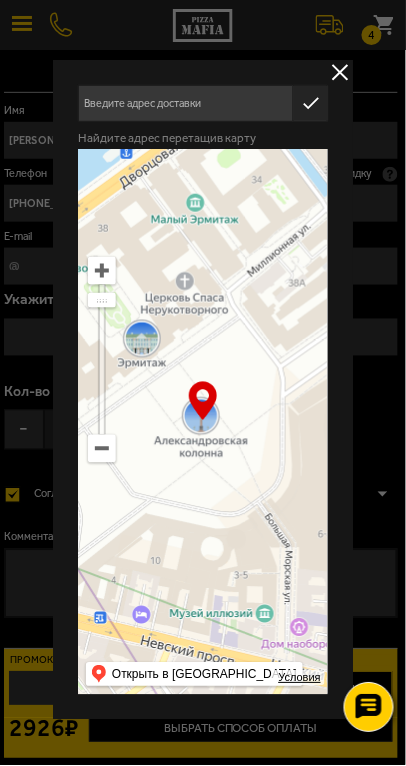click at bounding box center [185, 103] 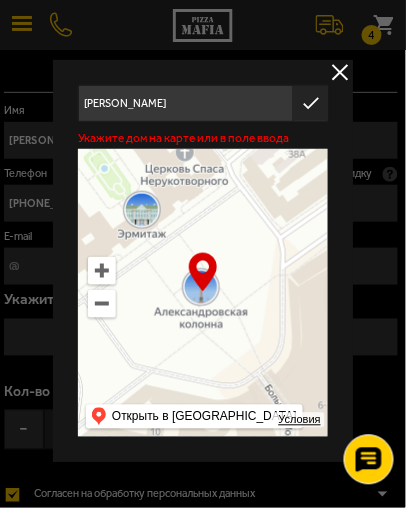 type on "[STREET_ADDRESS]" 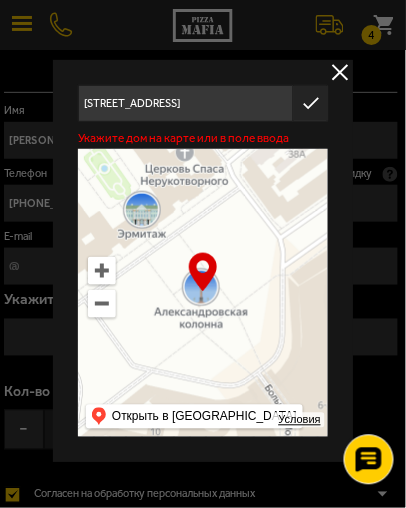 type on "[STREET_ADDRESS]" 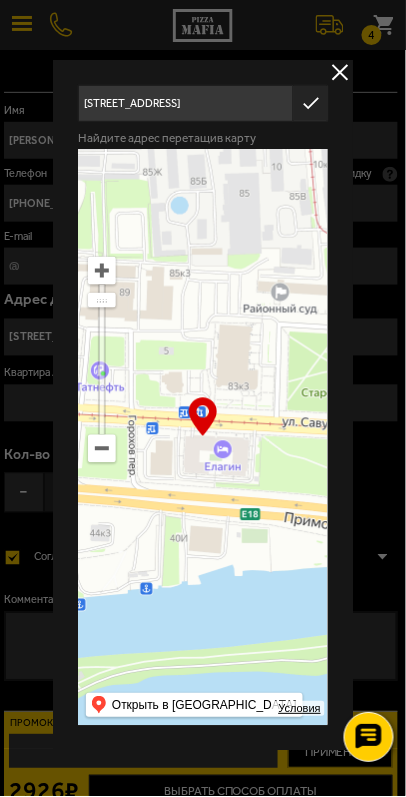 click on "[STREET_ADDRESS]" at bounding box center [185, 103] 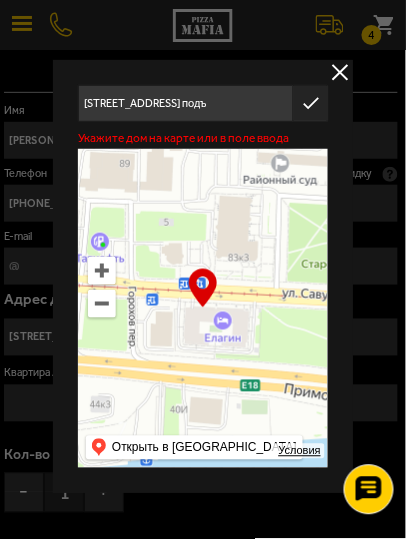 type on "[STREET_ADDRESS]" 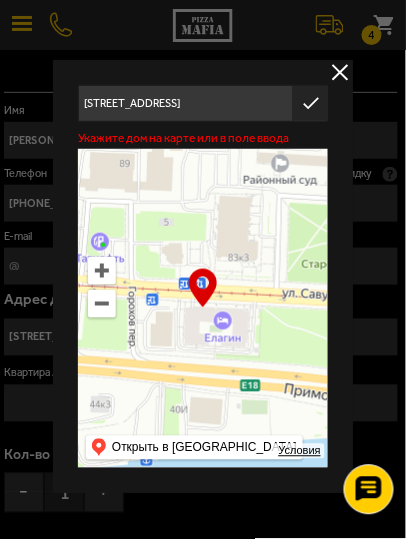 type on "[STREET_ADDRESS]" 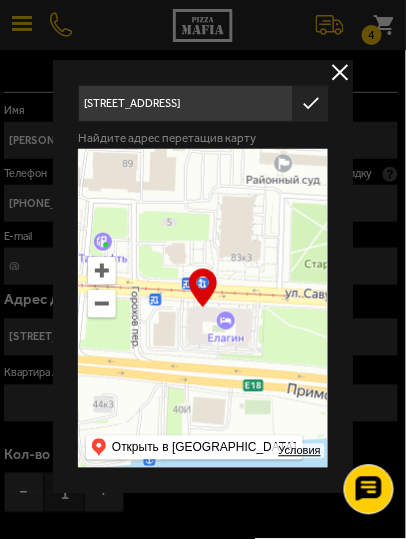scroll, scrollTop: 0, scrollLeft: 51, axis: horizontal 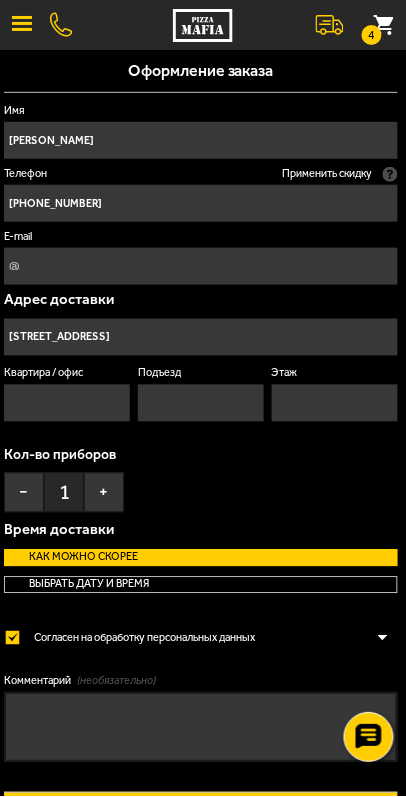 click on "Подъезд" at bounding box center (201, 403) 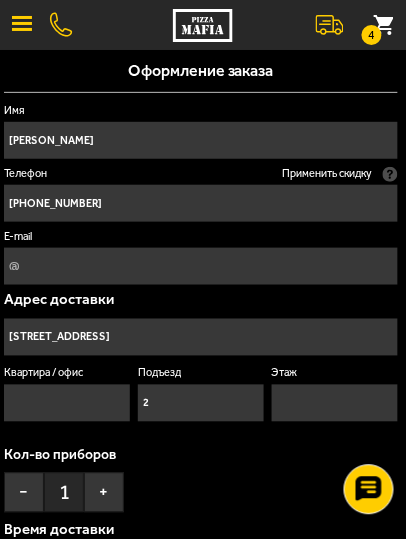 type on "2" 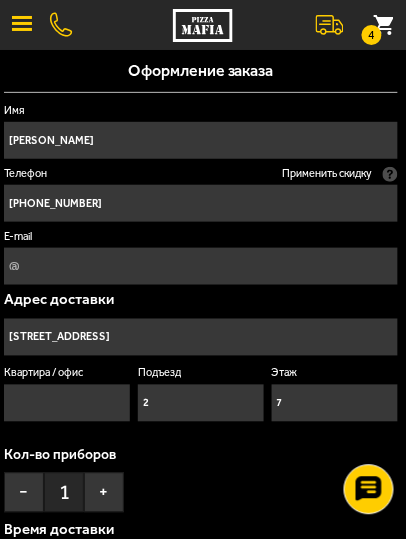 type on "7" 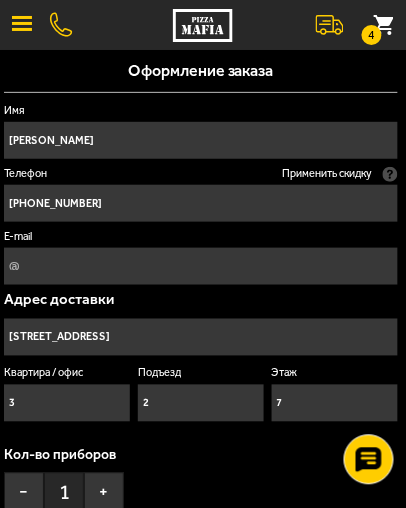 click on "+" at bounding box center [104, 493] 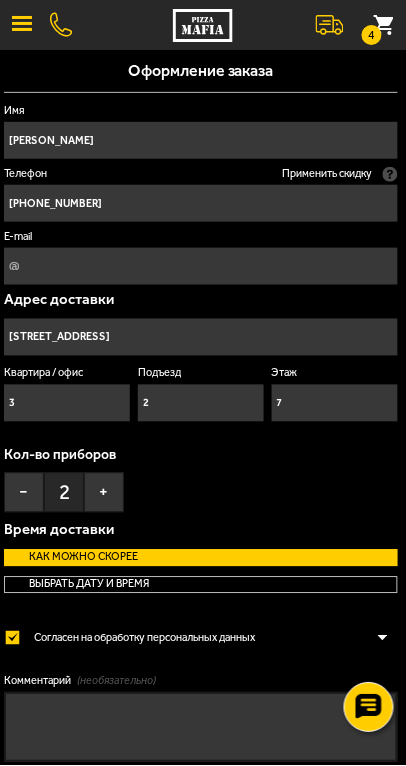 click on "3" at bounding box center [67, 403] 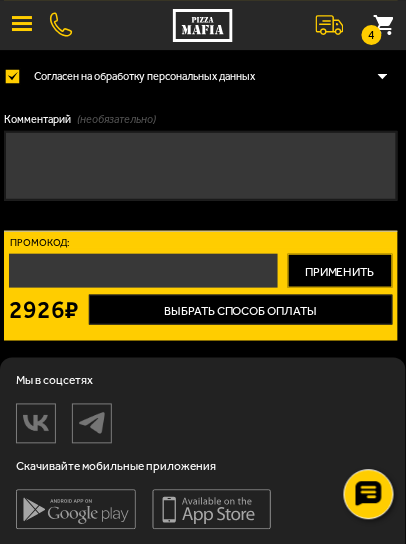 scroll, scrollTop: 562, scrollLeft: 0, axis: vertical 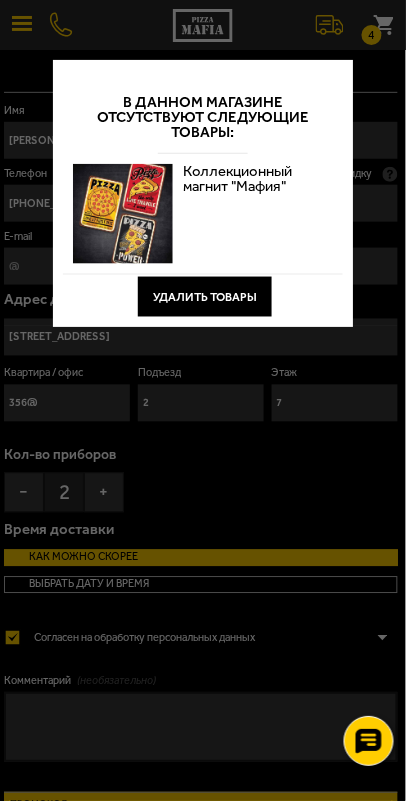 type on "356@" 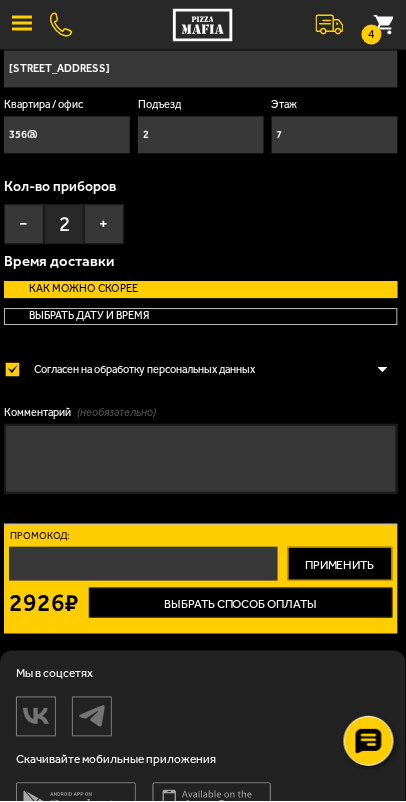 scroll, scrollTop: 323, scrollLeft: 0, axis: vertical 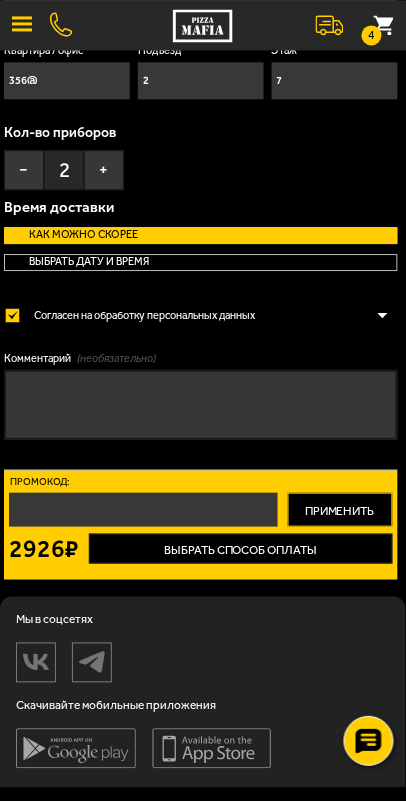 click on "Выбрать способ оплаты" at bounding box center [240, 549] 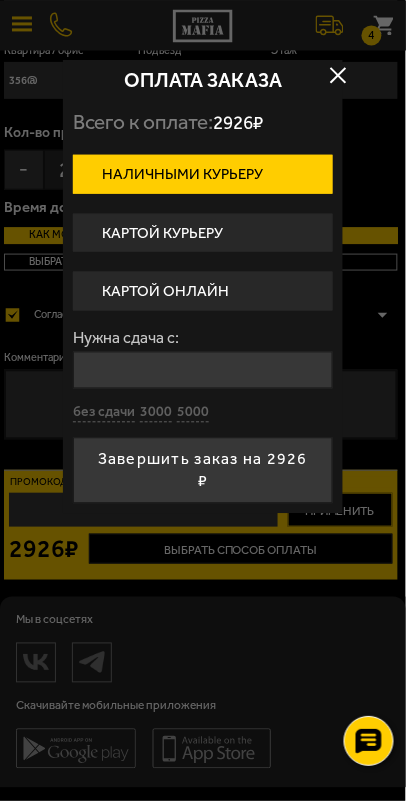 click on "Картой курьеру" at bounding box center (203, 233) 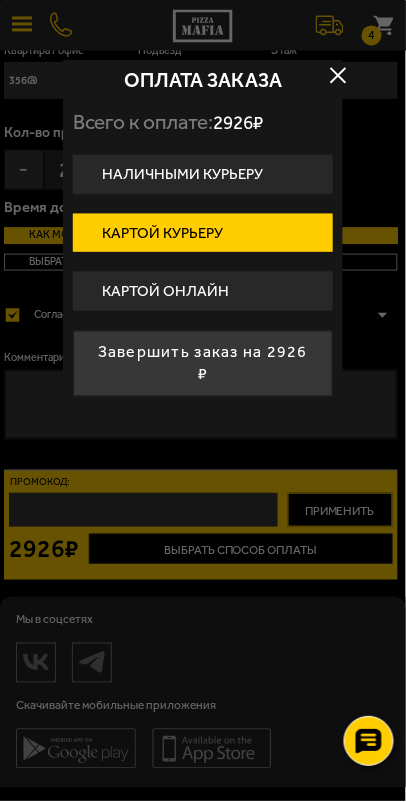 click on "Завершить заказ на 2926 ₽" at bounding box center (203, 364) 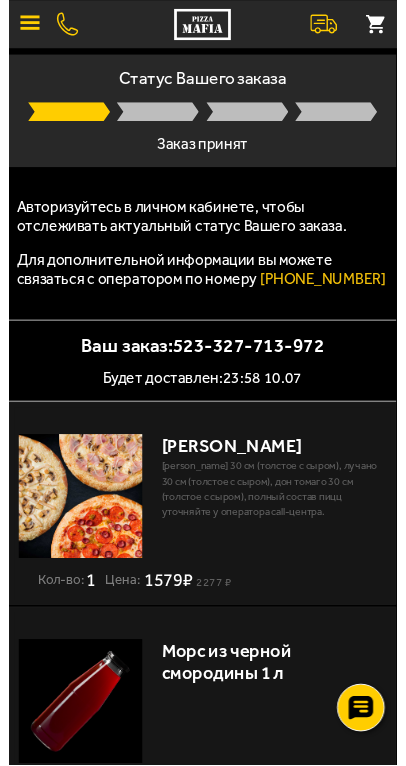 scroll, scrollTop: 0, scrollLeft: 0, axis: both 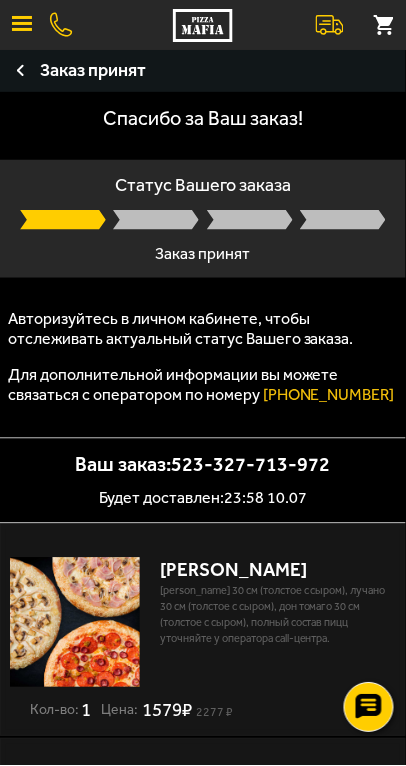 click at bounding box center (61, 25) 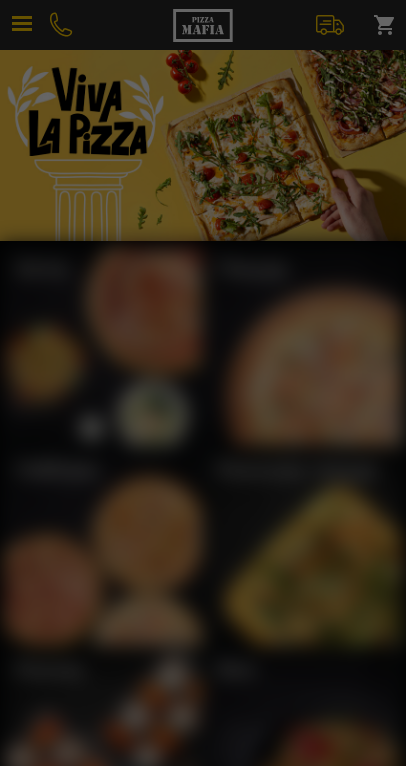 scroll, scrollTop: 0, scrollLeft: 0, axis: both 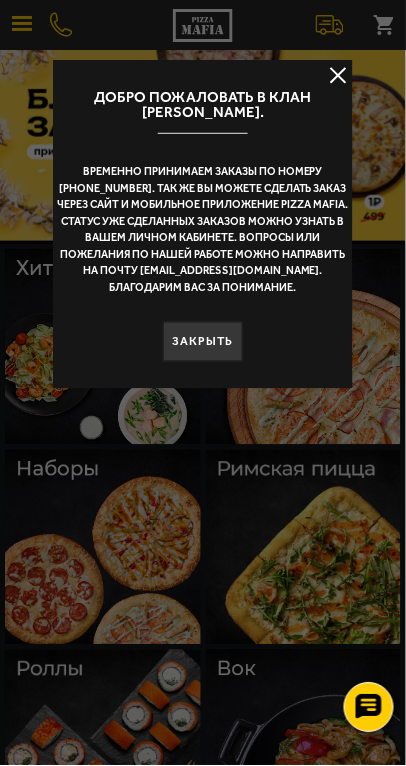 click on "Закрыть" at bounding box center [203, 342] 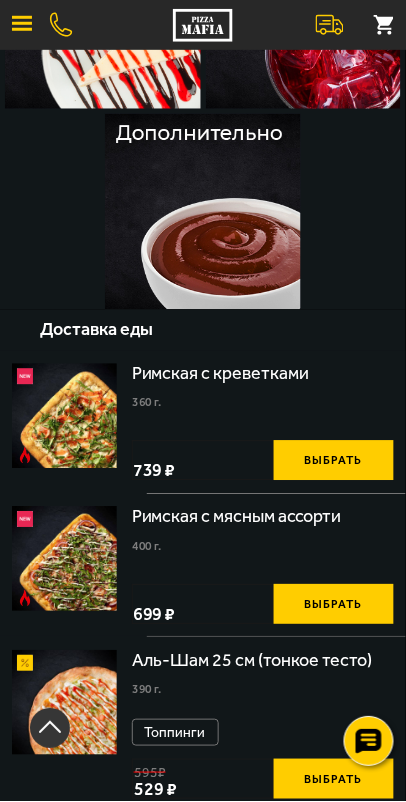 scroll, scrollTop: 1344, scrollLeft: 0, axis: vertical 